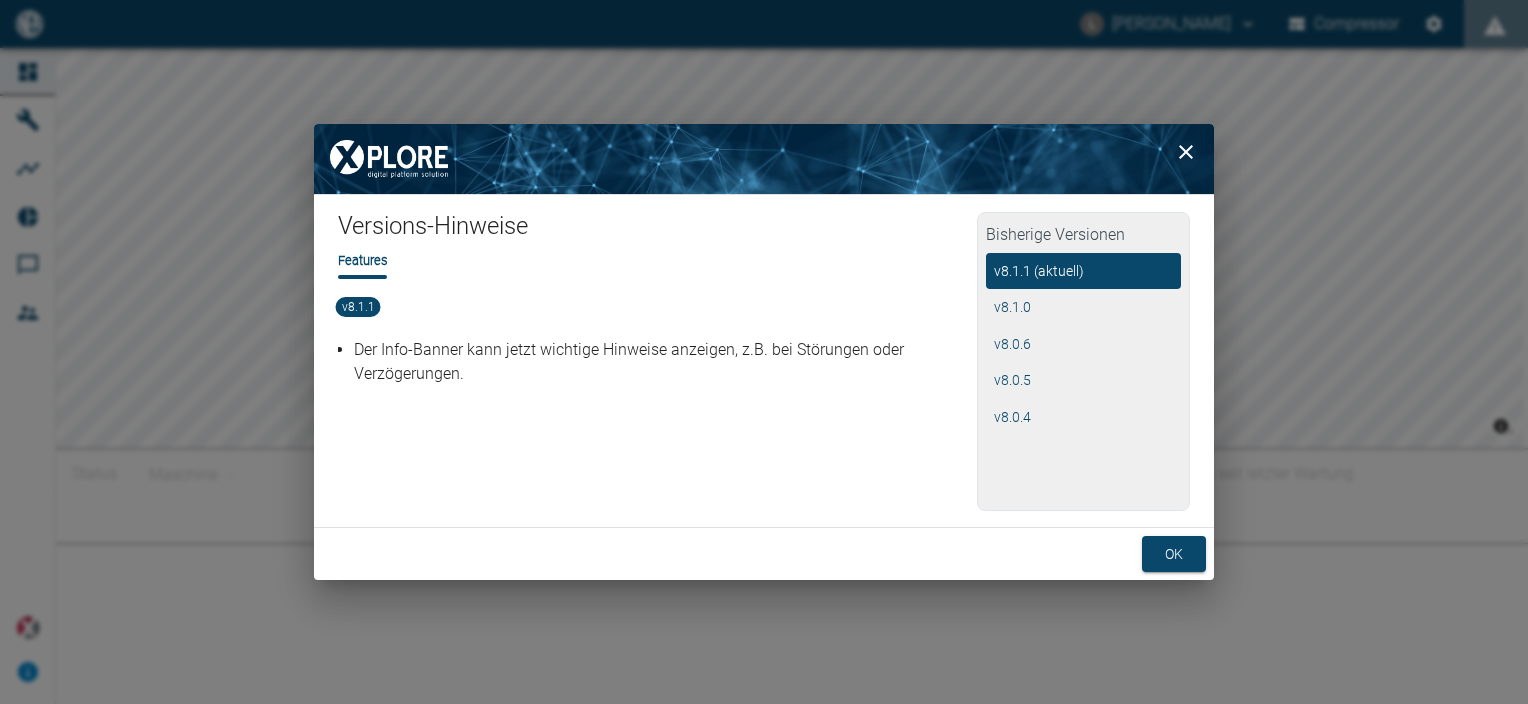 scroll, scrollTop: 0, scrollLeft: 0, axis: both 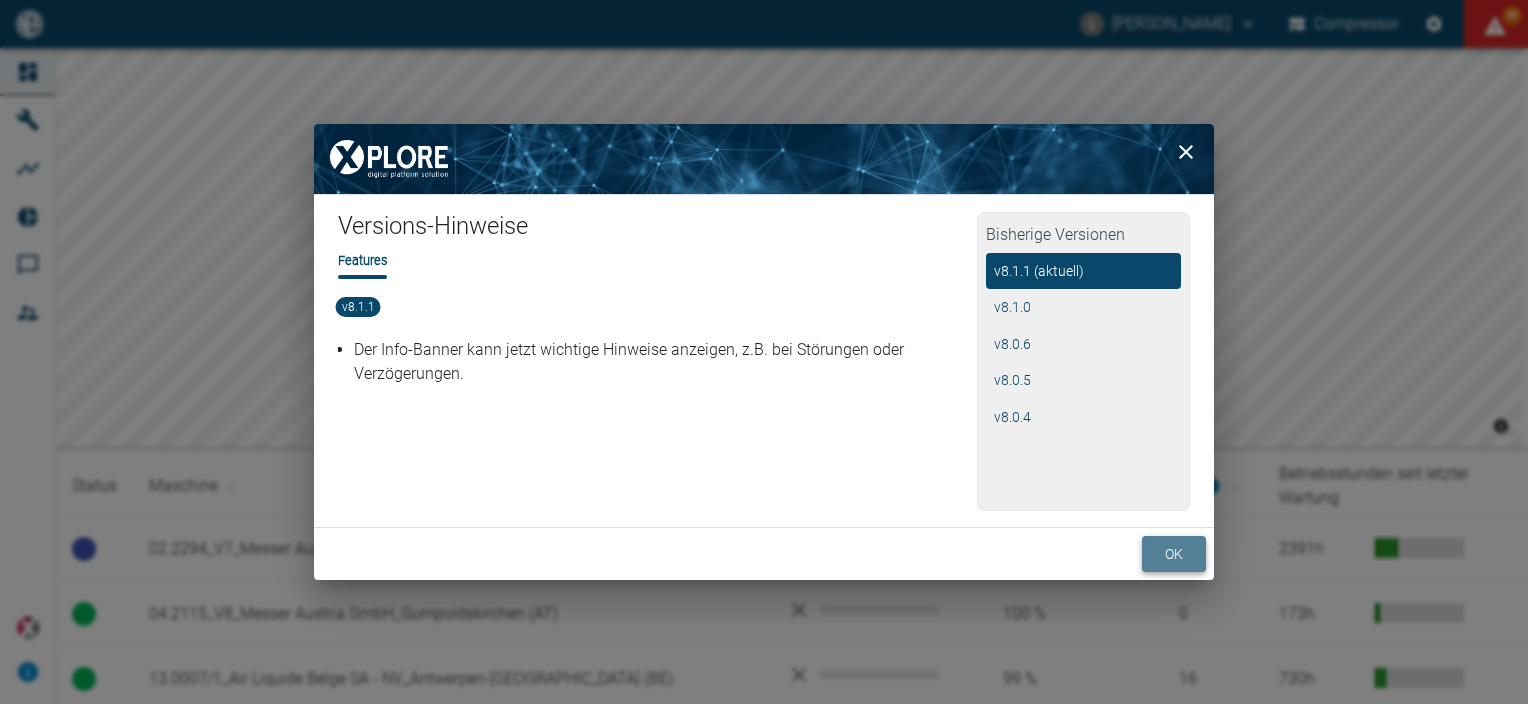 click on "ok" at bounding box center [1174, 554] 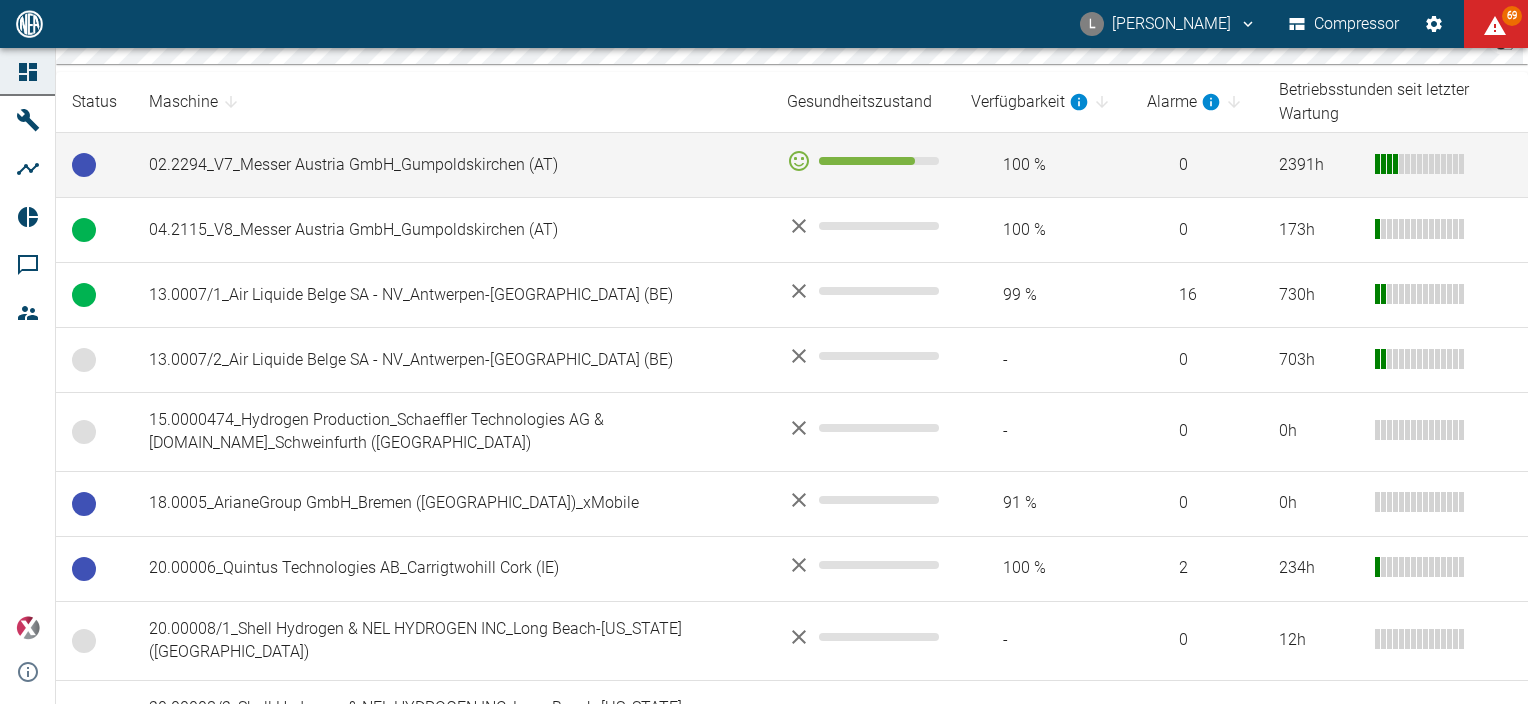 scroll, scrollTop: 384, scrollLeft: 0, axis: vertical 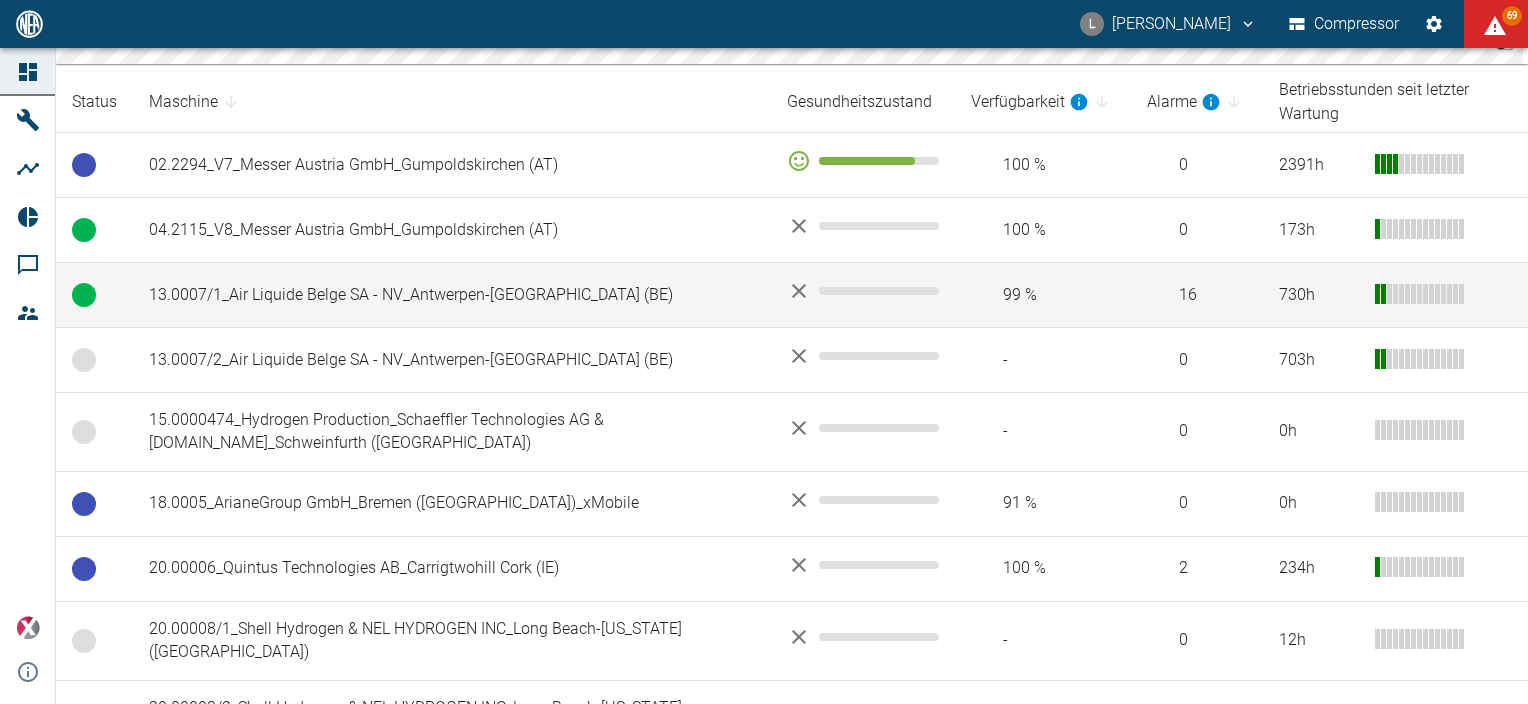click on "13.0007/1_Air Liquide Belge SA - NV_Antwerpen-Lillo (BE)" at bounding box center [452, 295] 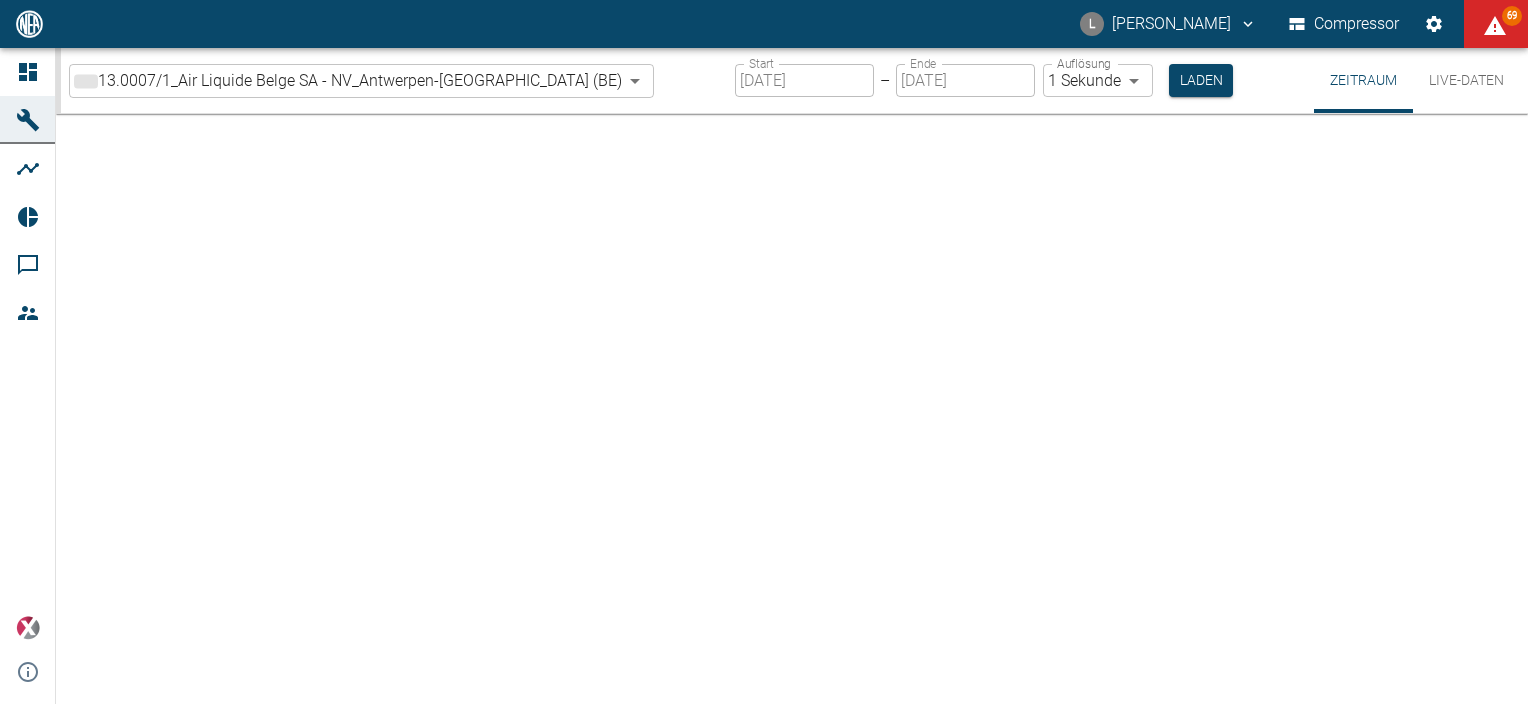 scroll, scrollTop: 0, scrollLeft: 0, axis: both 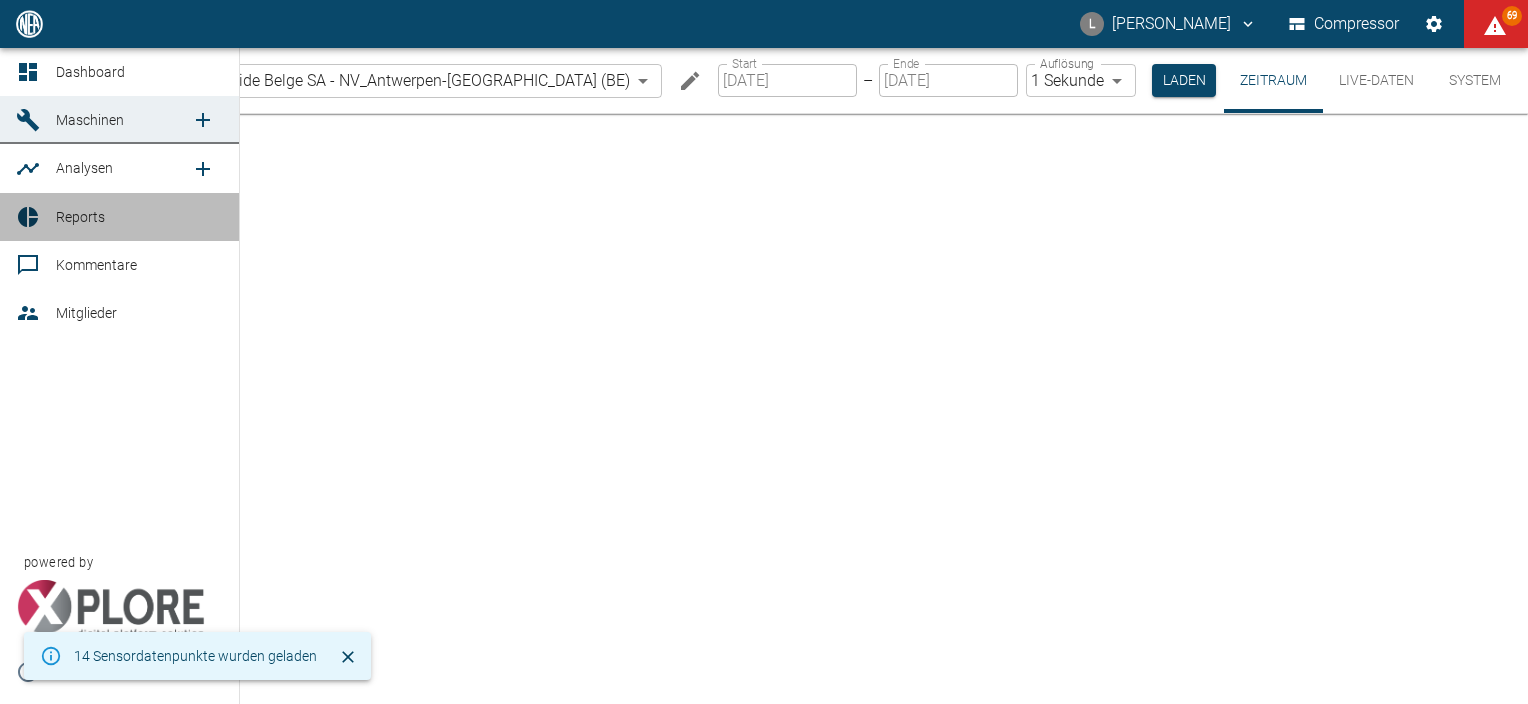 click on "Reports" at bounding box center (80, 217) 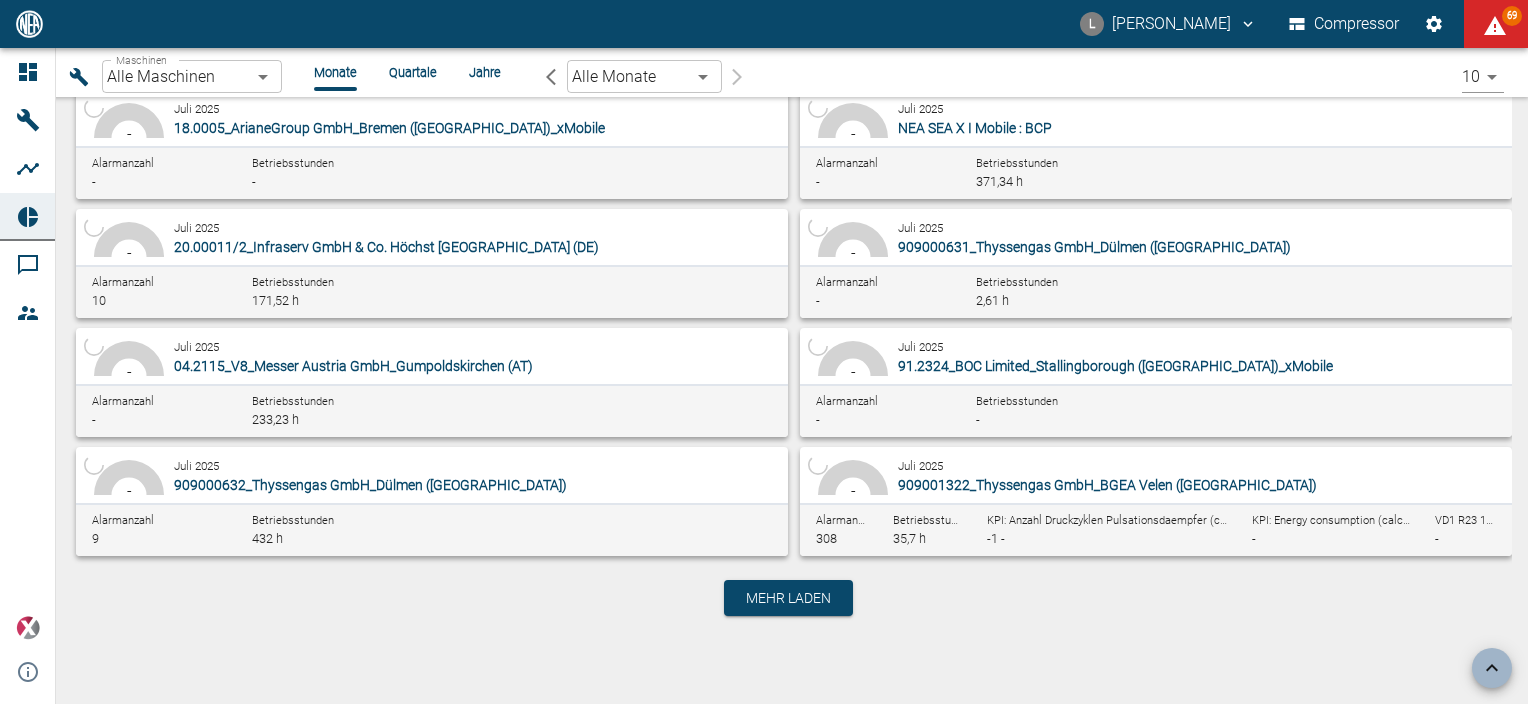 scroll, scrollTop: 0, scrollLeft: 0, axis: both 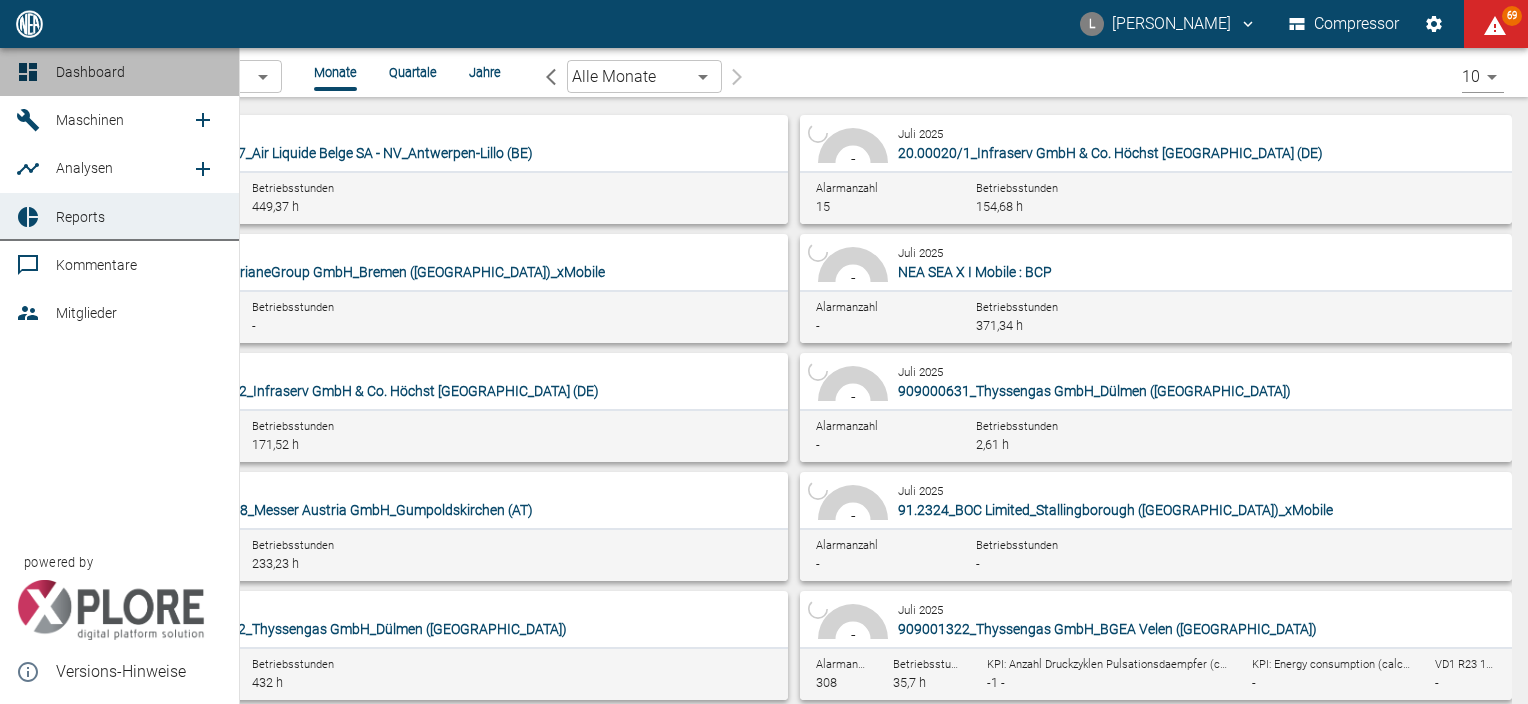 click 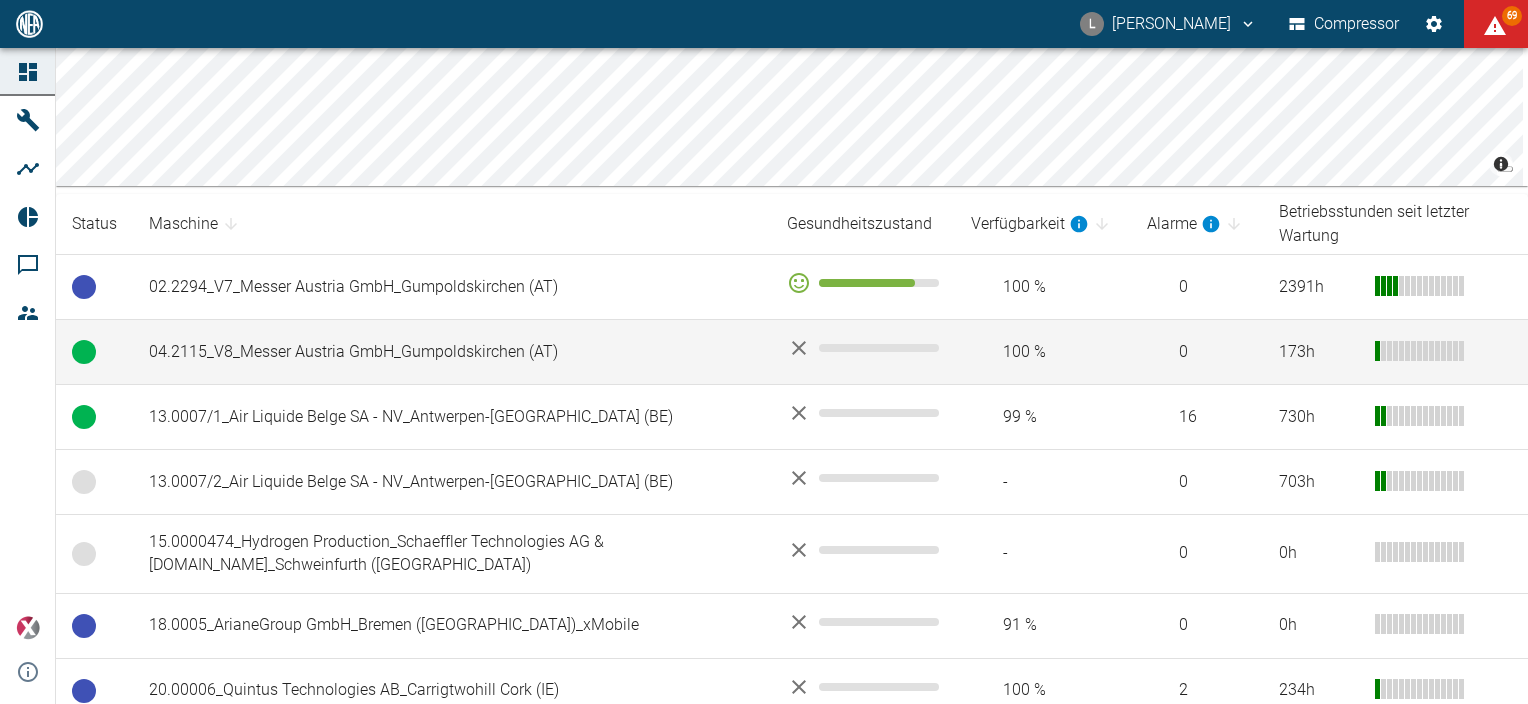 scroll, scrollTop: 276, scrollLeft: 0, axis: vertical 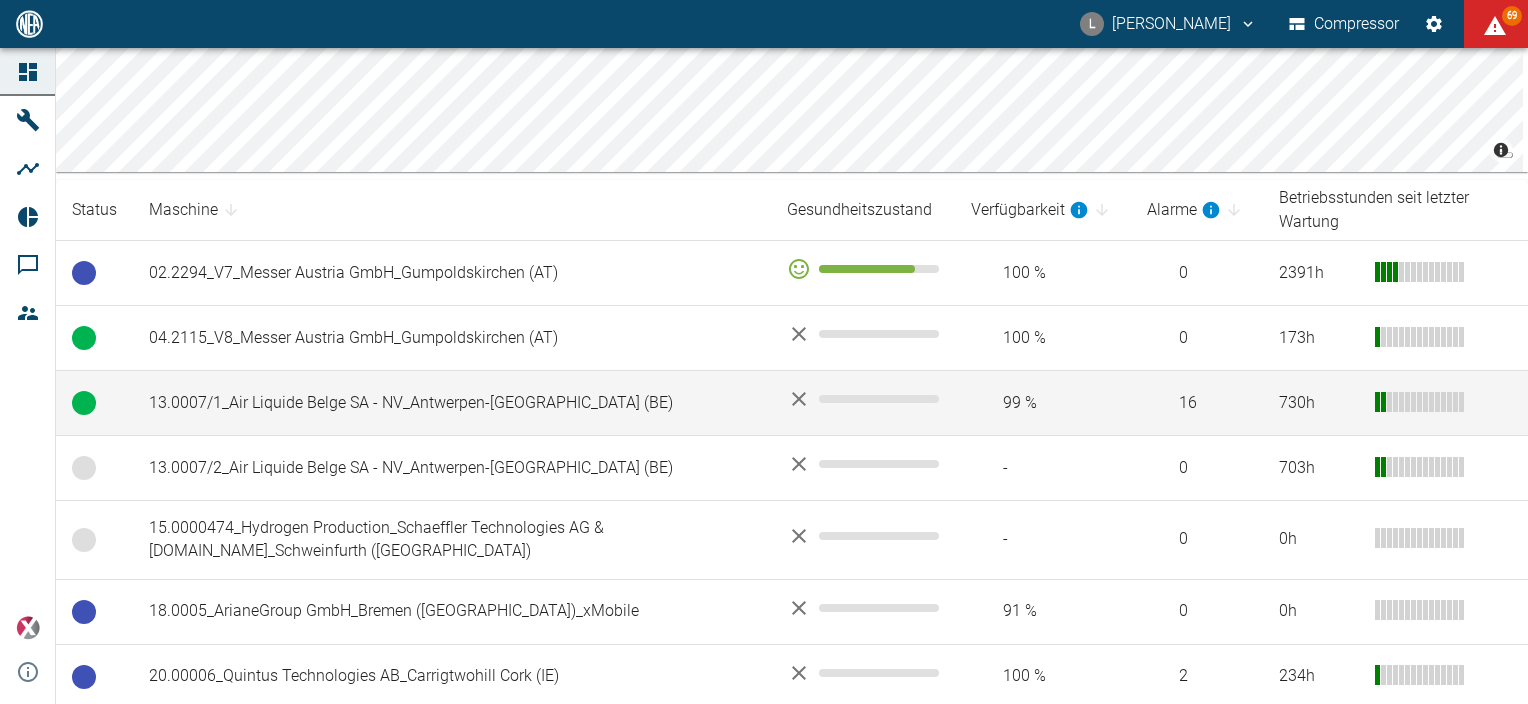 click on "13.0007/1_Air Liquide Belge SA - NV_Antwerpen-Lillo (BE)" at bounding box center (452, 403) 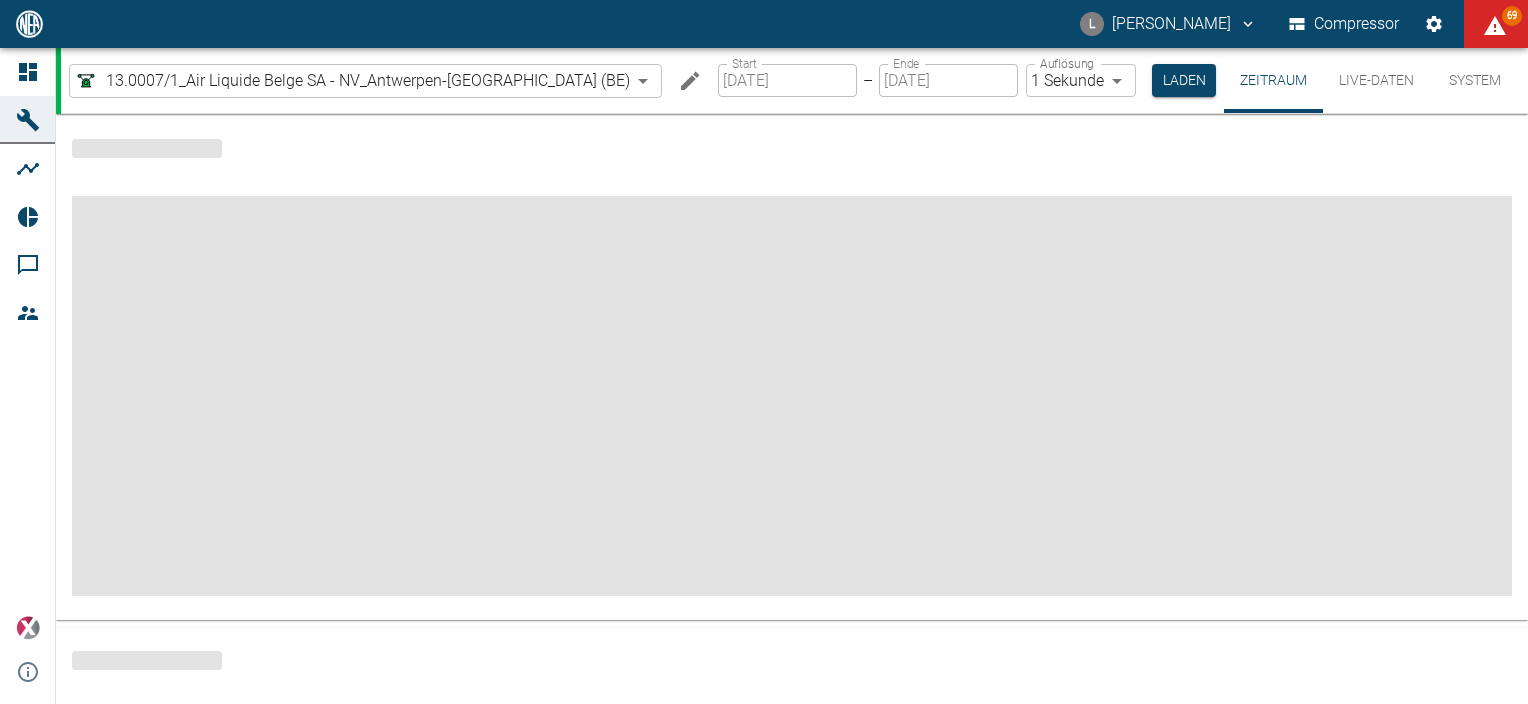 scroll, scrollTop: 0, scrollLeft: 0, axis: both 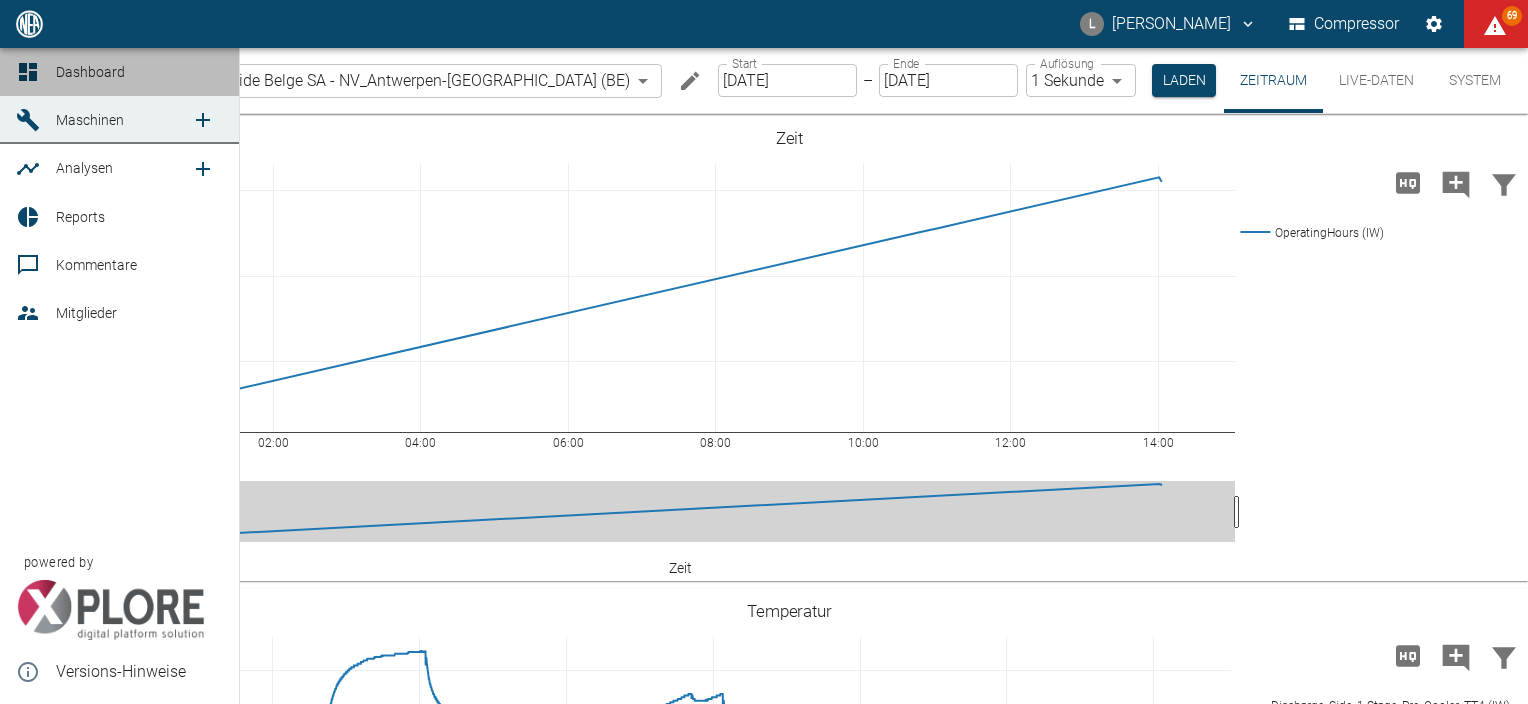 click at bounding box center (31, 72) 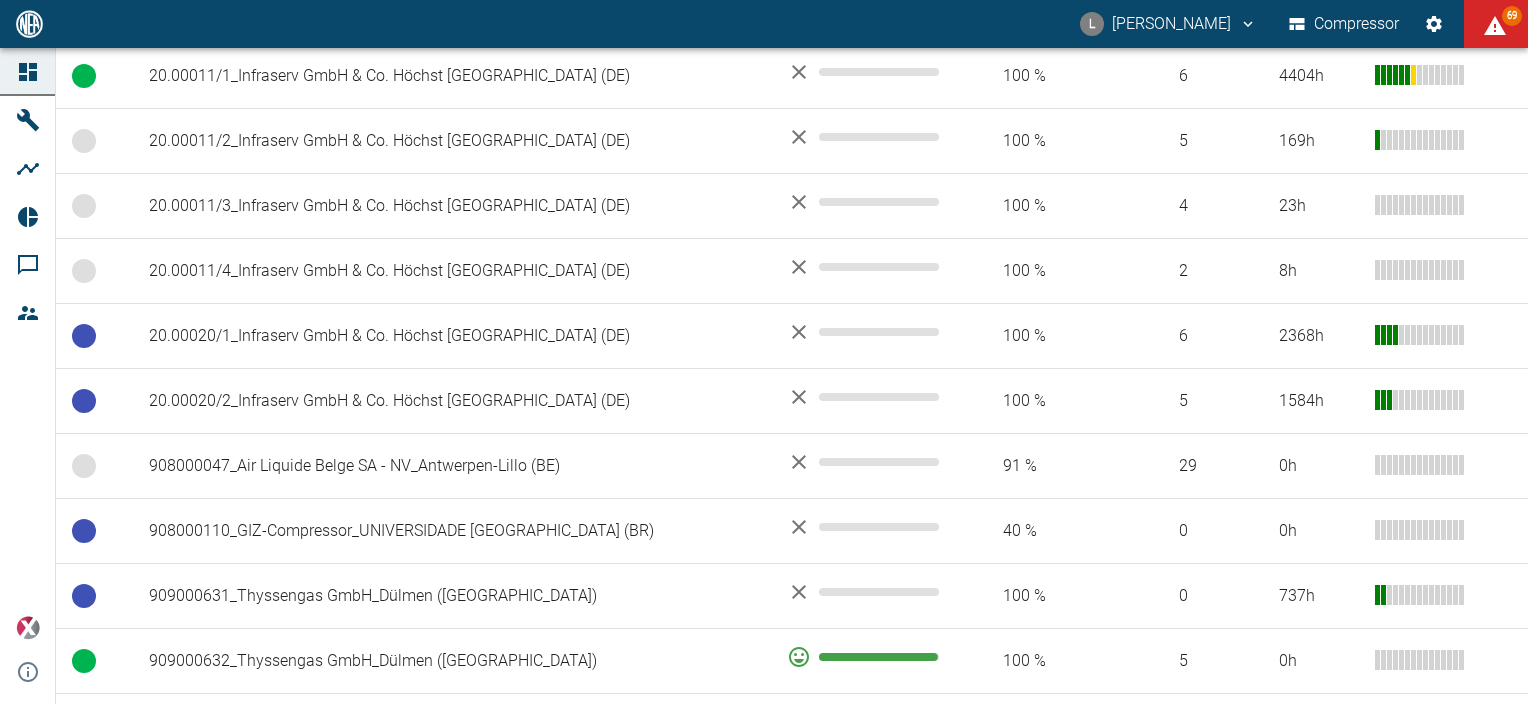 scroll, scrollTop: 1118, scrollLeft: 0, axis: vertical 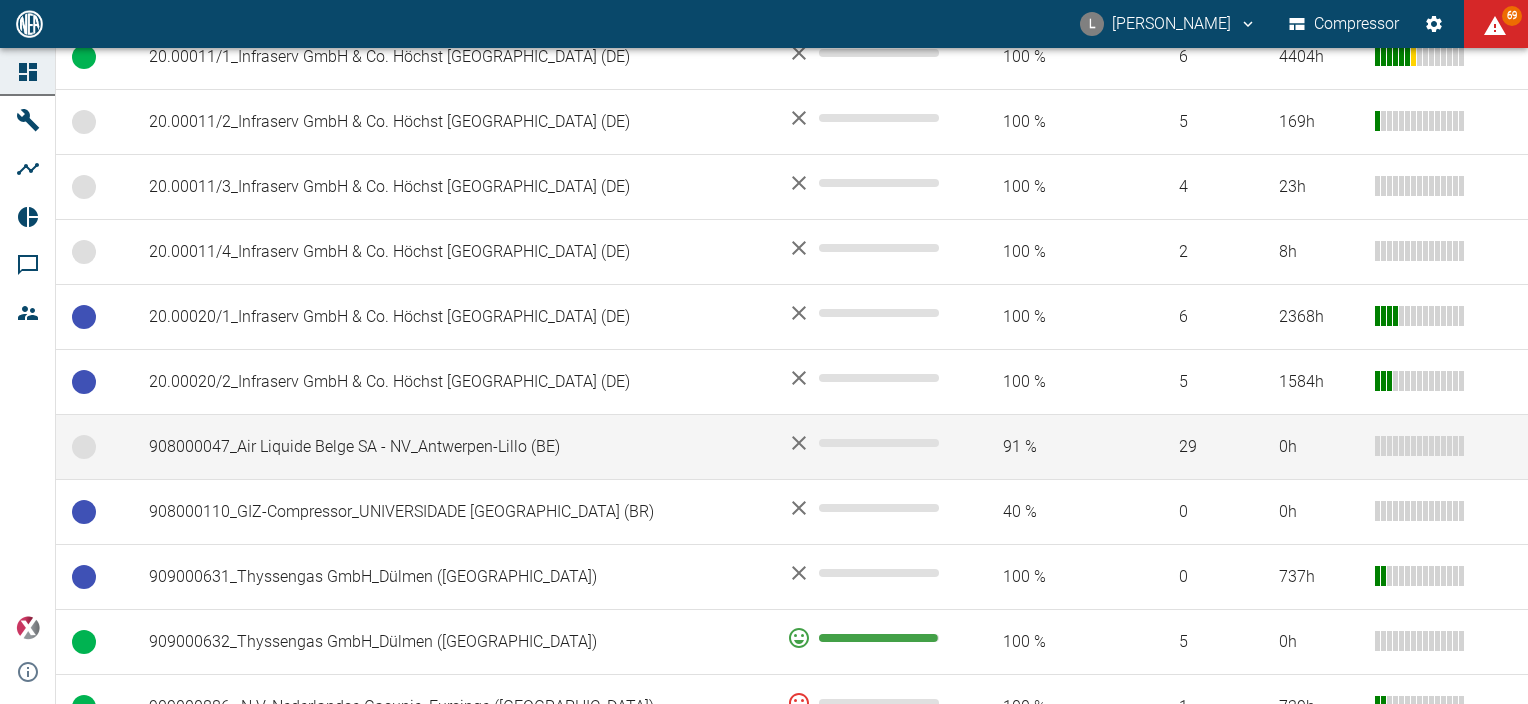 click on "908000047_Air Liquide Belge SA - NV_Antwerpen-Lillo (BE)" at bounding box center (452, 447) 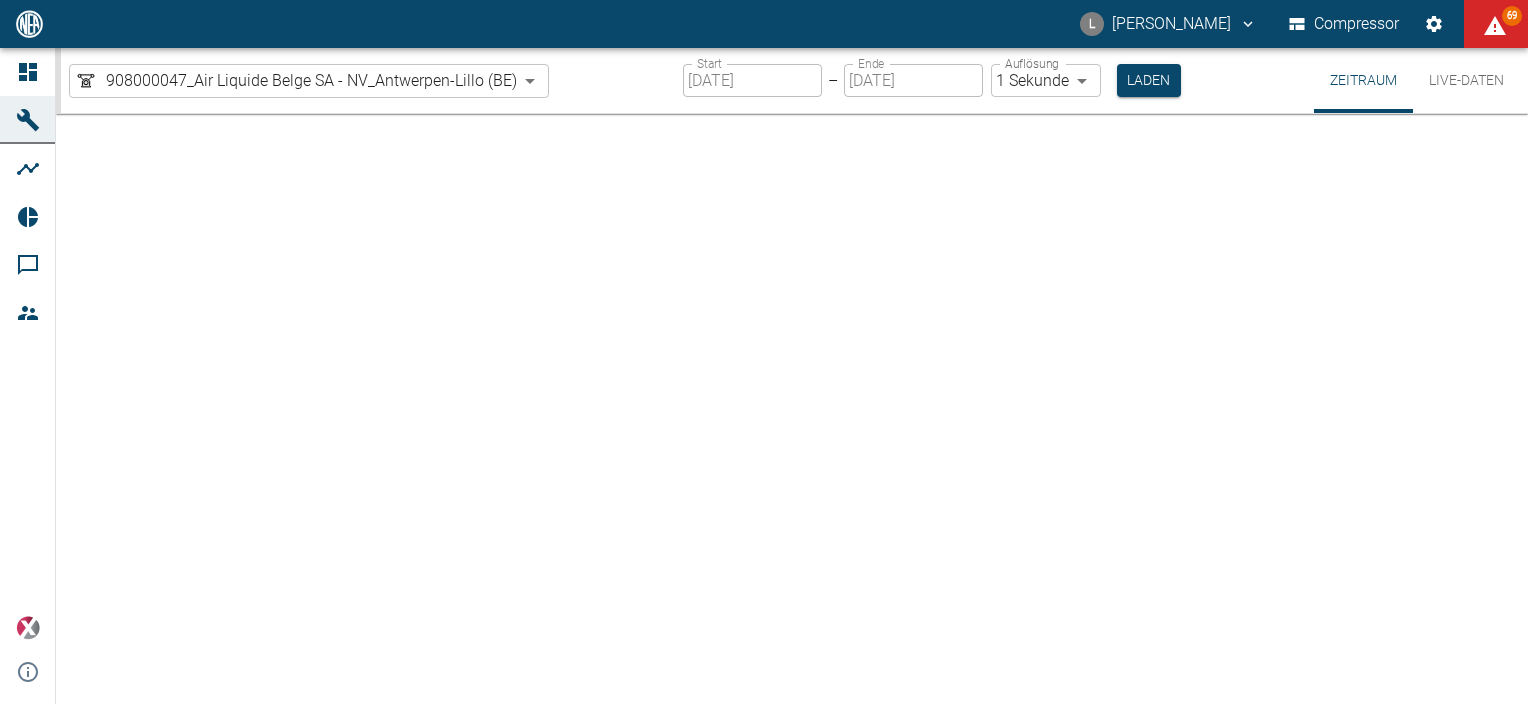 scroll, scrollTop: 0, scrollLeft: 0, axis: both 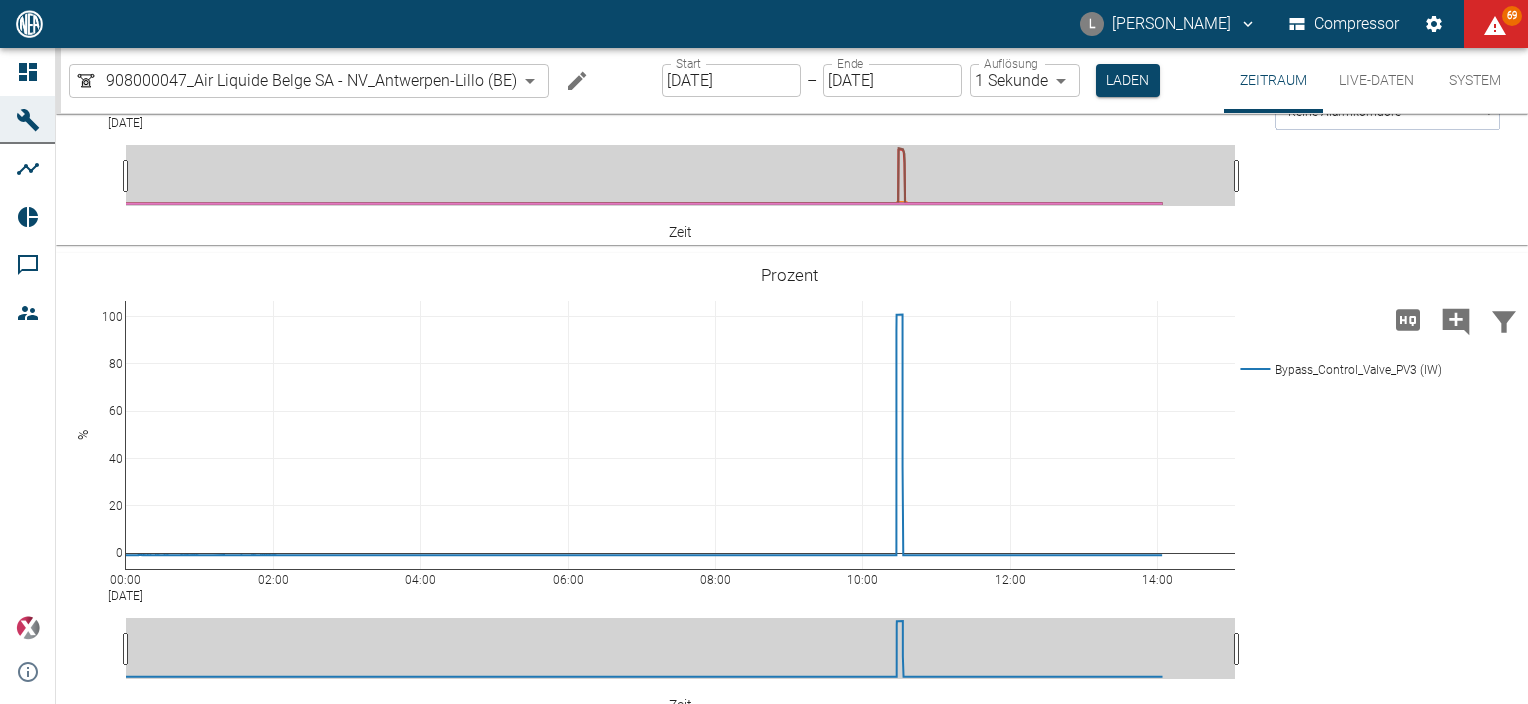 drag, startPoint x: 888, startPoint y: 264, endPoint x: 916, endPoint y: 529, distance: 266.47513 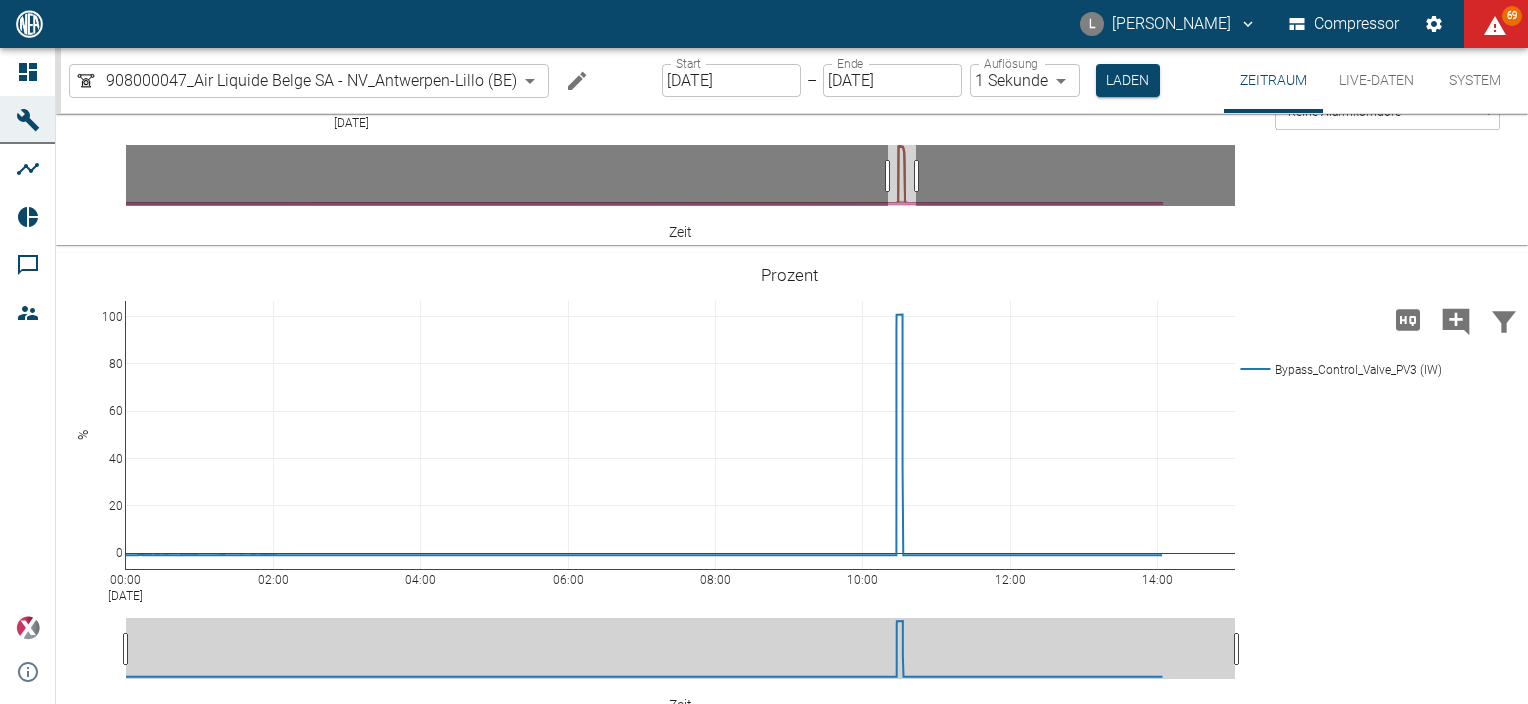 drag, startPoint x: 121, startPoint y: 255, endPoint x: 121, endPoint y: 277, distance: 22 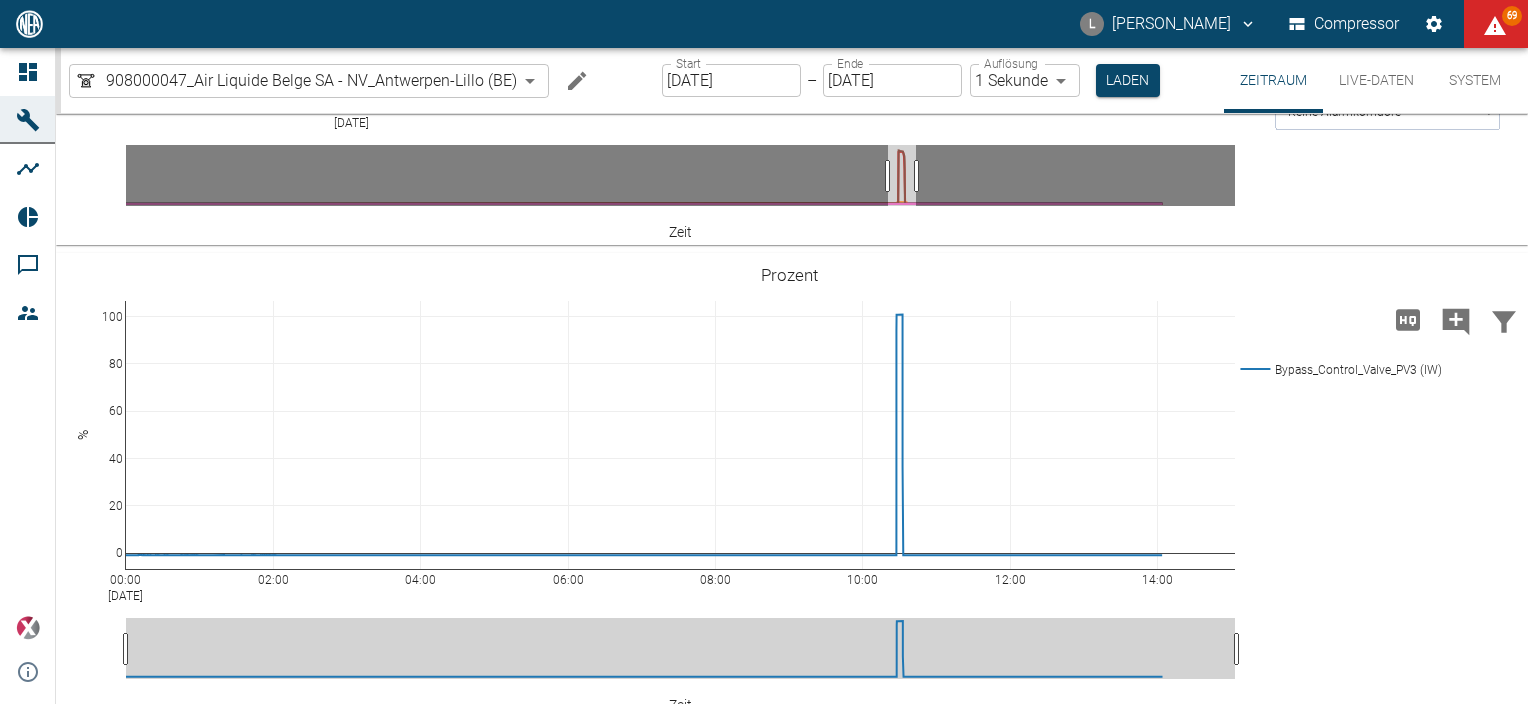 drag, startPoint x: 460, startPoint y: 266, endPoint x: 886, endPoint y: 542, distance: 507.59433 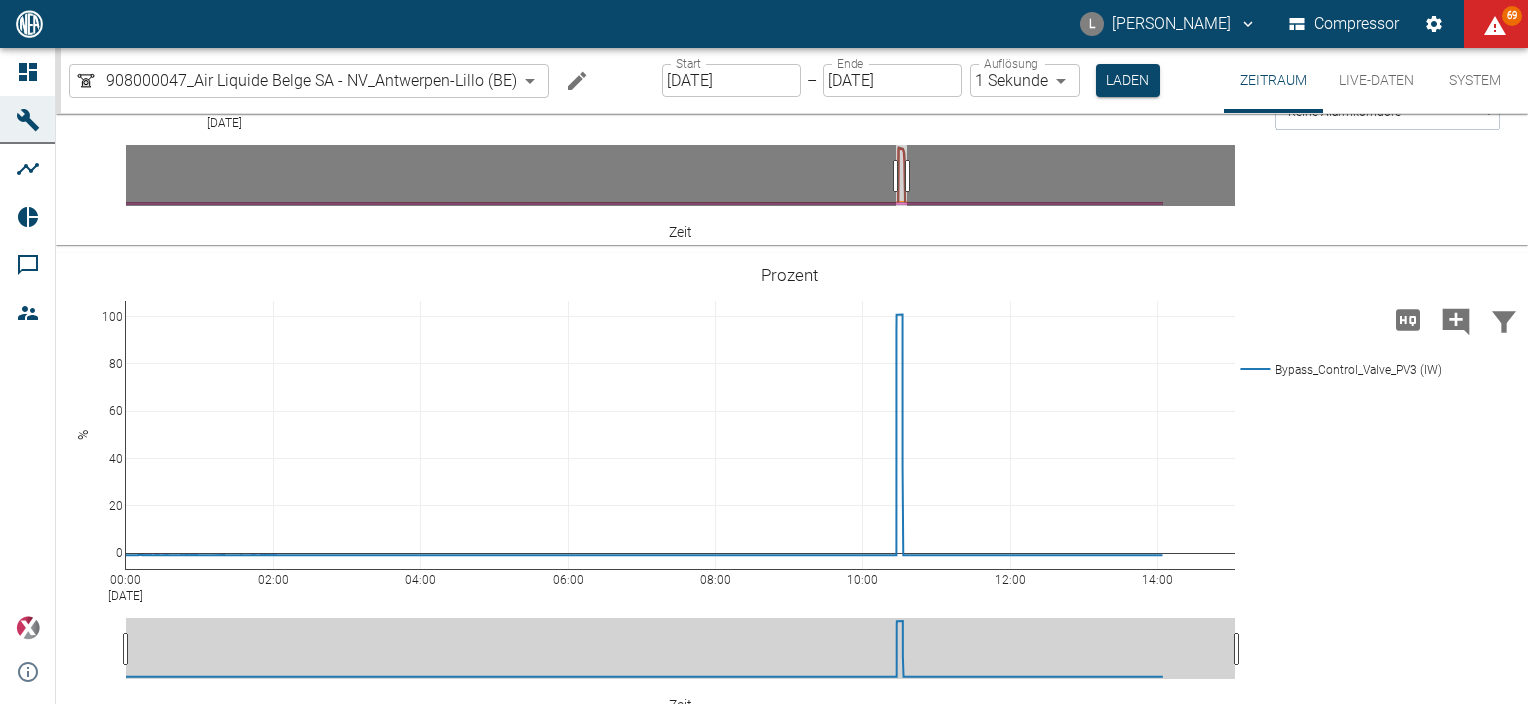 click on "10:28 Jul 29, 2025 10:29 10:30 10:31 10:32 10:33 10:34 10:35 0 100 200 300 400 Suction_Side_1.Stage_PT1.1 (IW) Crankcase_Lube_Oil_PT14 (IW) Discharge_Side_1.Stage_PT11 (IW) Oil_Head_V1.2_Max (IW) Oil_Head_V1.2_Min (IW) Oil_Head_V1.1_Max (IW) Oil_Head_V1.1_Min (IW) Druck bar Zeit Keine Alarmkorridore ▼" at bounding box center (789, 13) 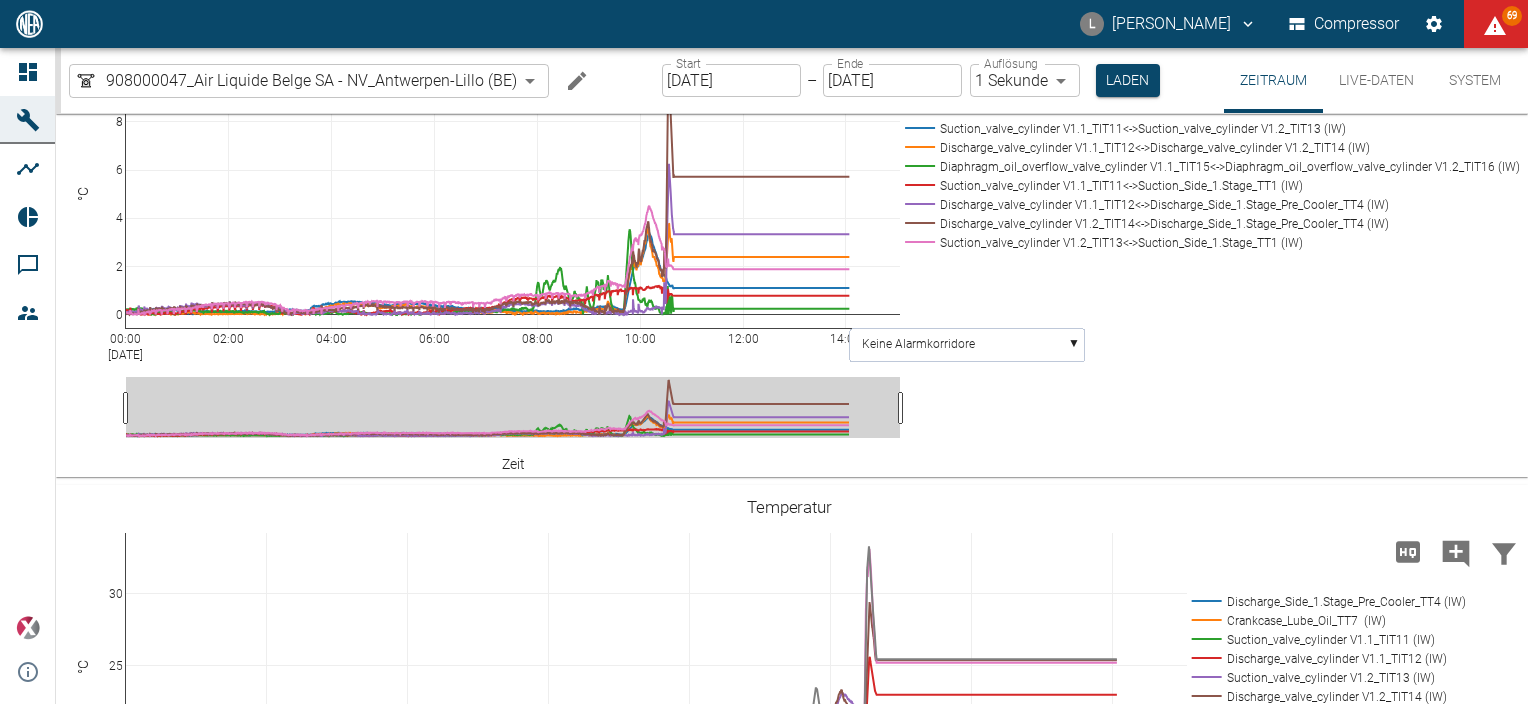 scroll, scrollTop: 832, scrollLeft: 0, axis: vertical 